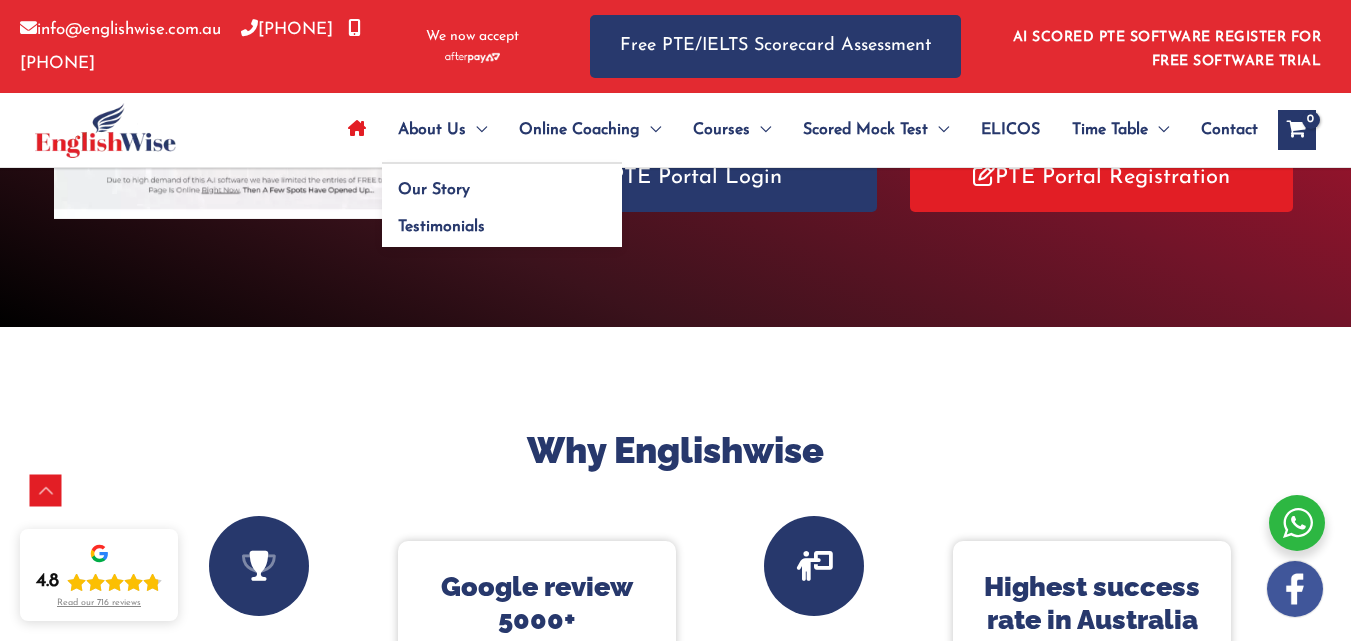 scroll, scrollTop: 0, scrollLeft: 0, axis: both 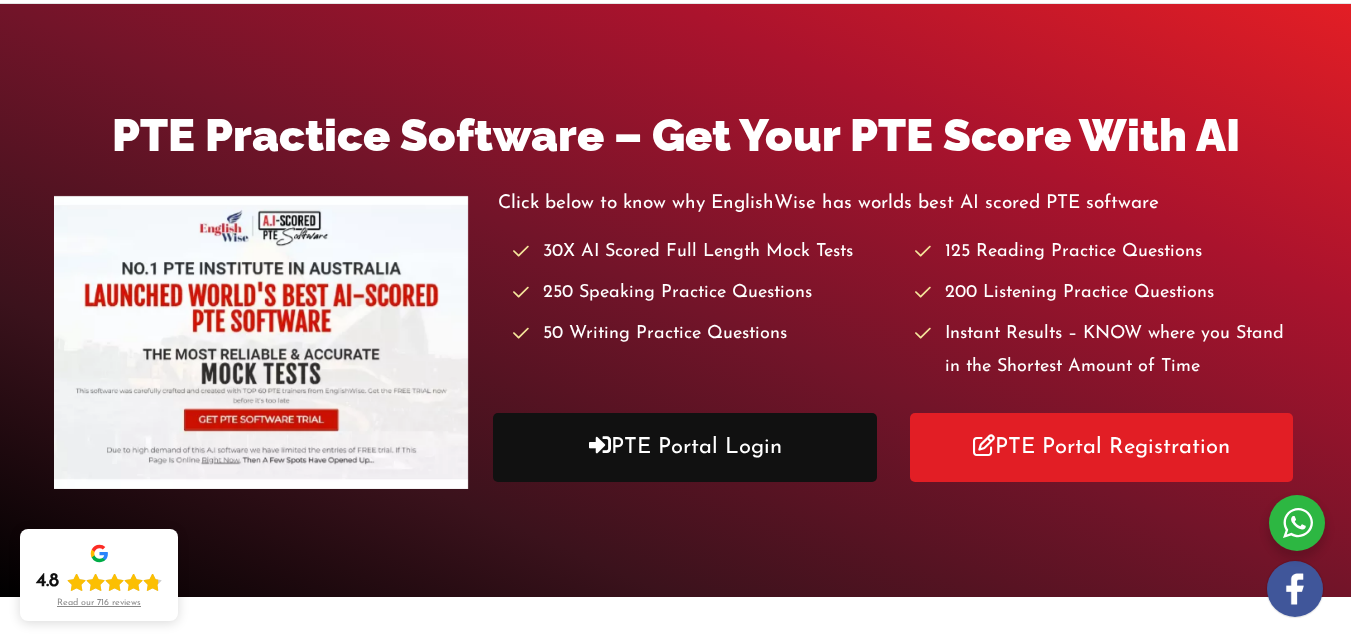 click on "PTE Portal Login" at bounding box center (684, 447) 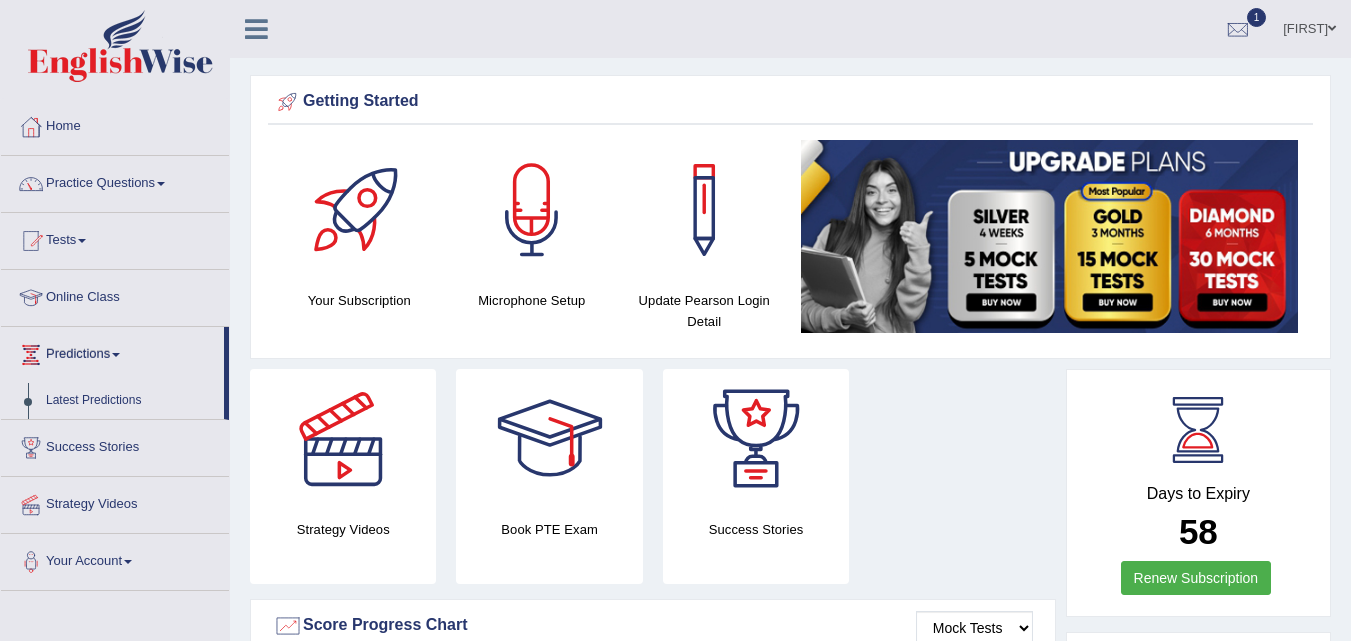 scroll, scrollTop: 0, scrollLeft: 0, axis: both 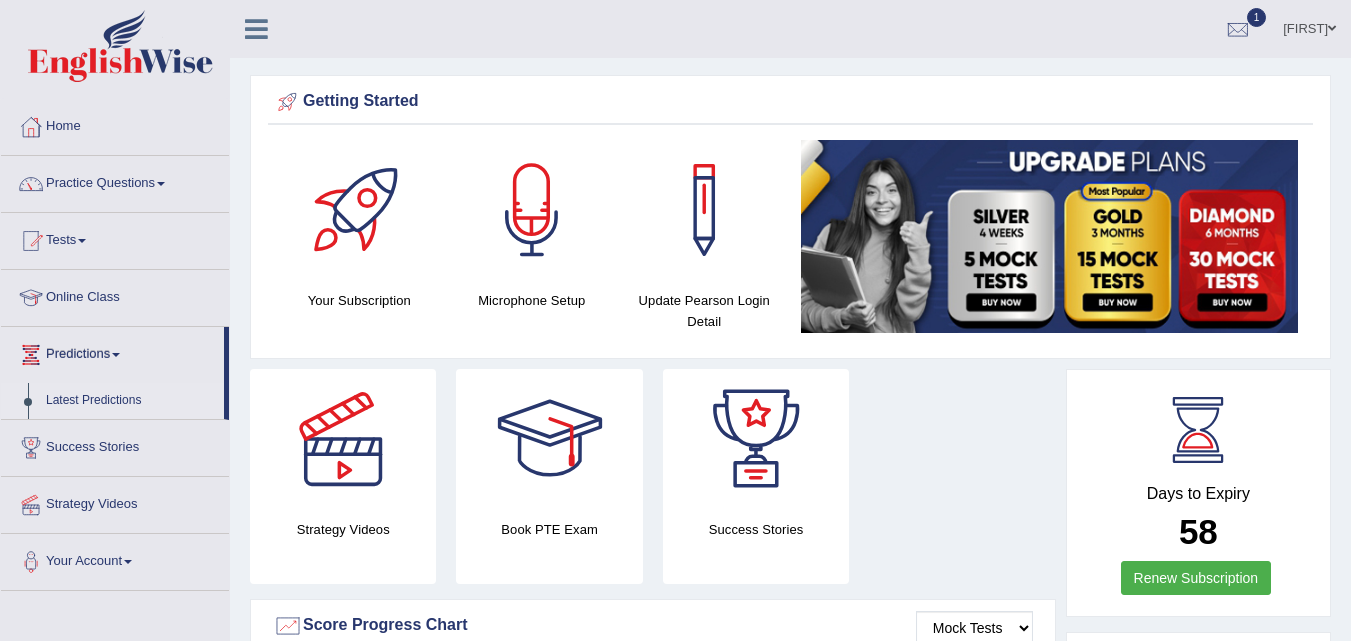 click on "Latest Predictions" at bounding box center [130, 401] 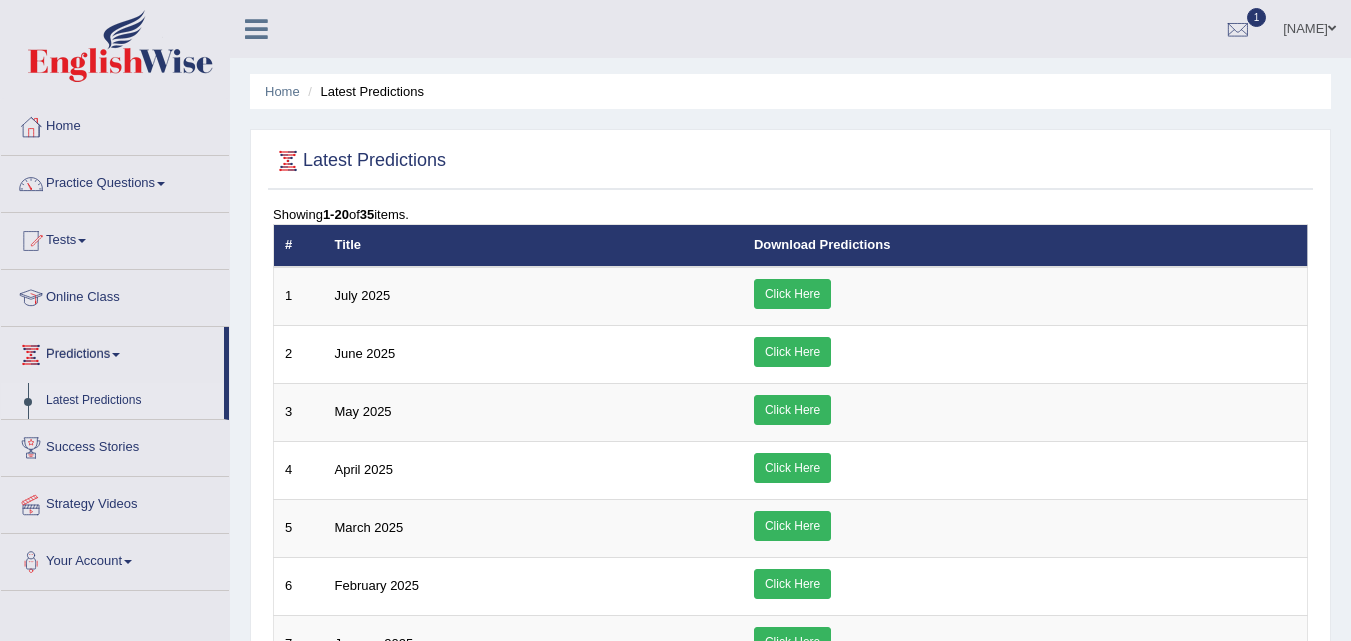 scroll, scrollTop: 0, scrollLeft: 0, axis: both 